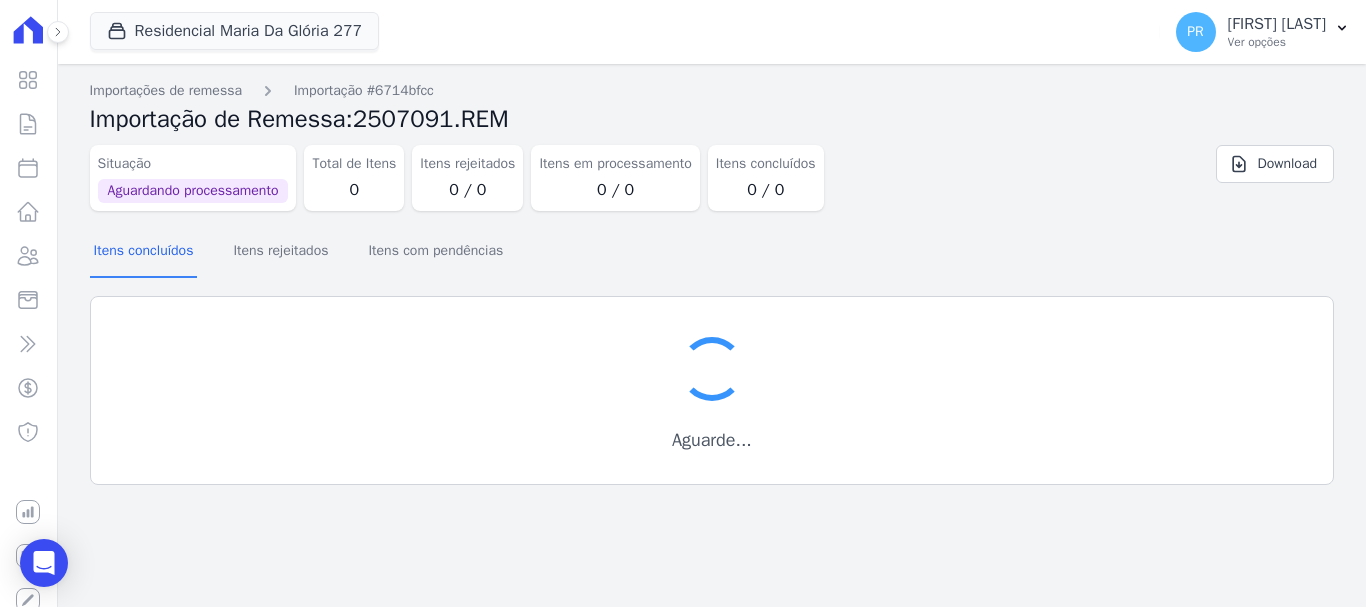 scroll, scrollTop: 0, scrollLeft: 0, axis: both 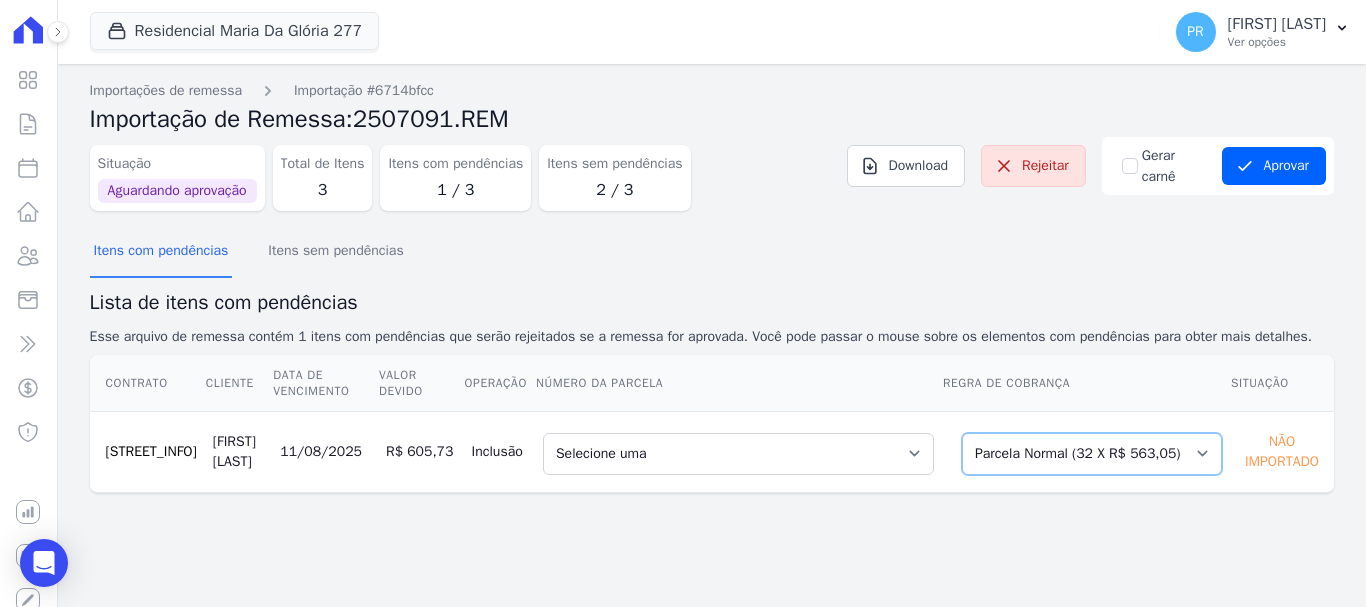 click on "Selecione uma
Nova Parcela Avulsa
Parcela Avulsa Existente
Parcela Normal (32 X R$ 563,05)" at bounding box center [1092, 454] 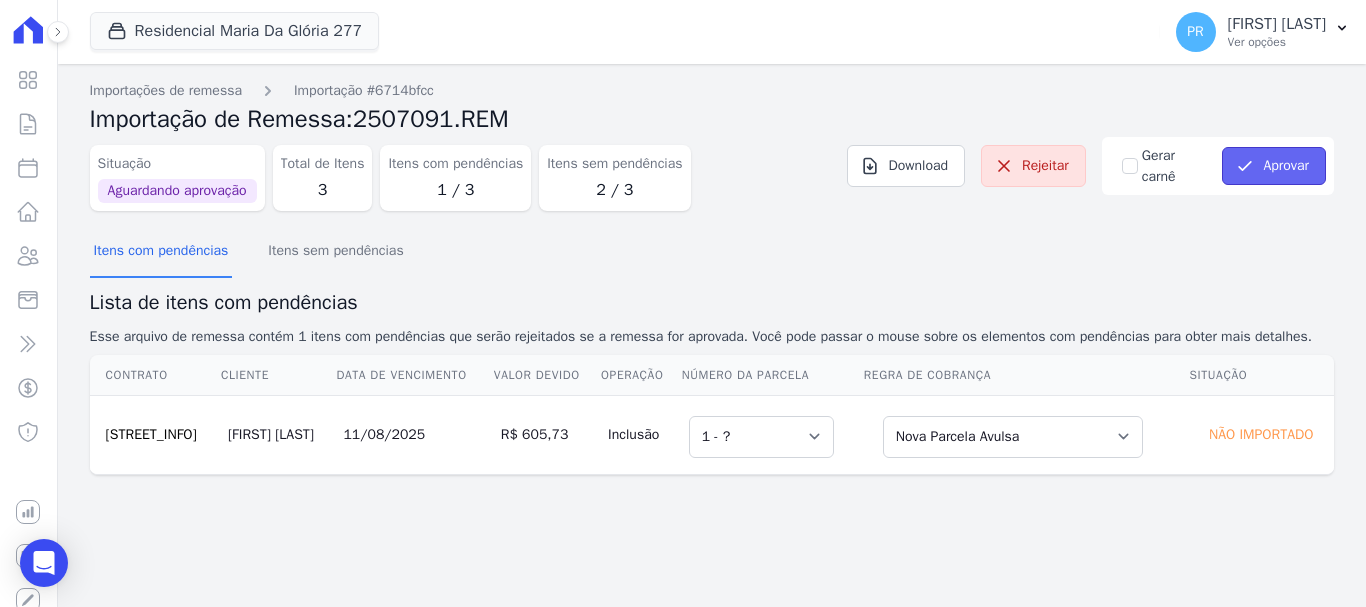 click on "Aprovar" at bounding box center [1274, 166] 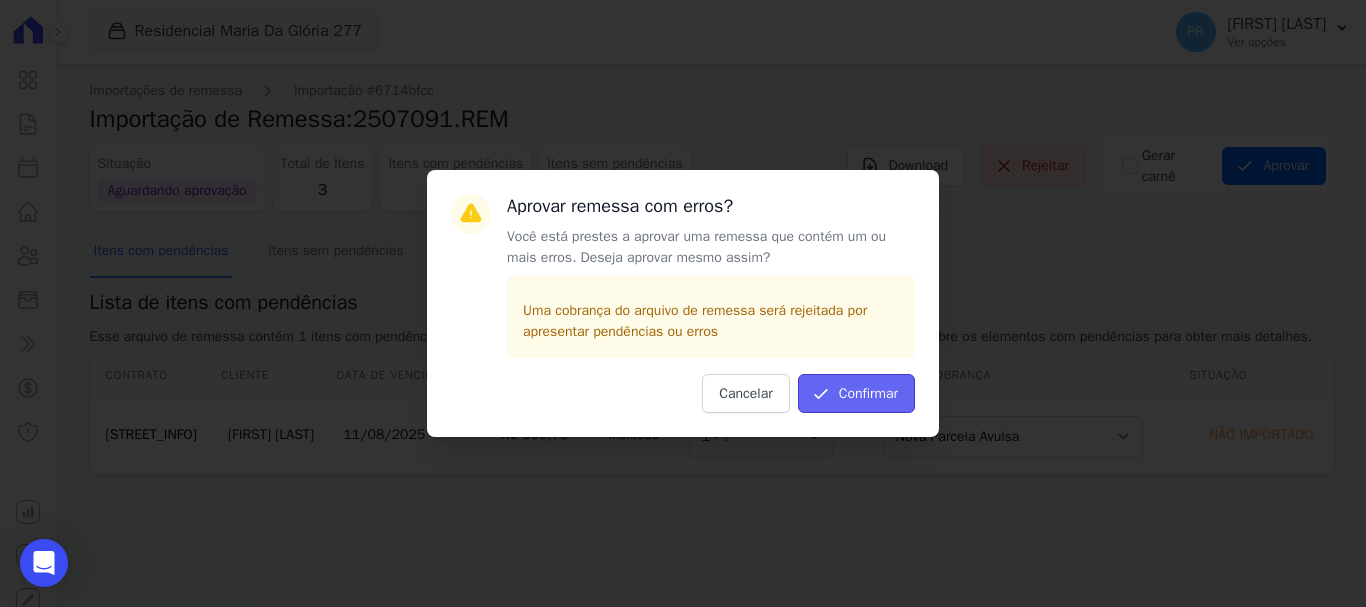 click on "Confirmar" at bounding box center [856, 393] 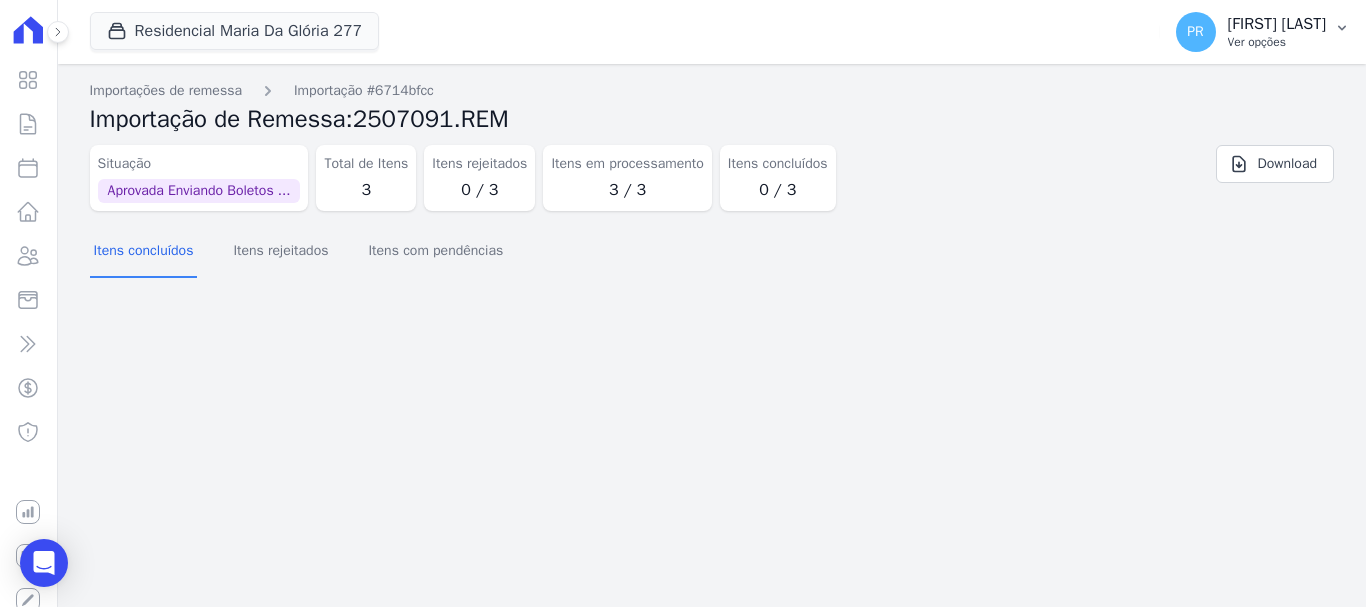 click on "Ver opções" at bounding box center (1277, 42) 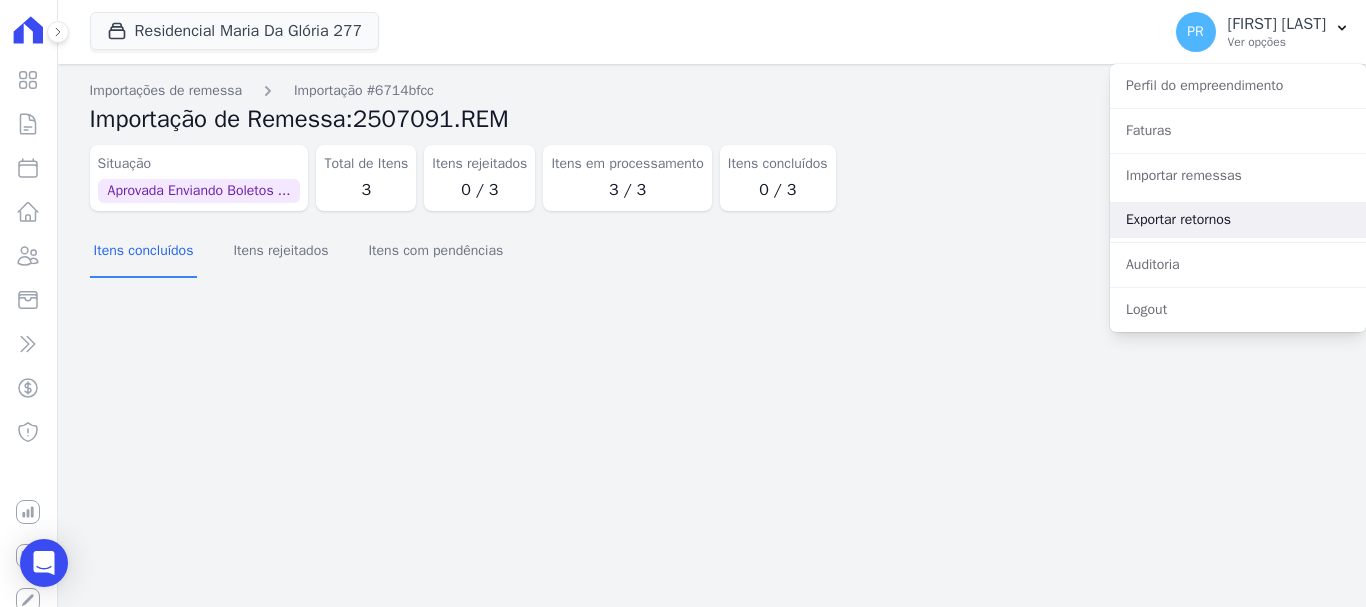 click on "Exportar retornos" at bounding box center [1238, 220] 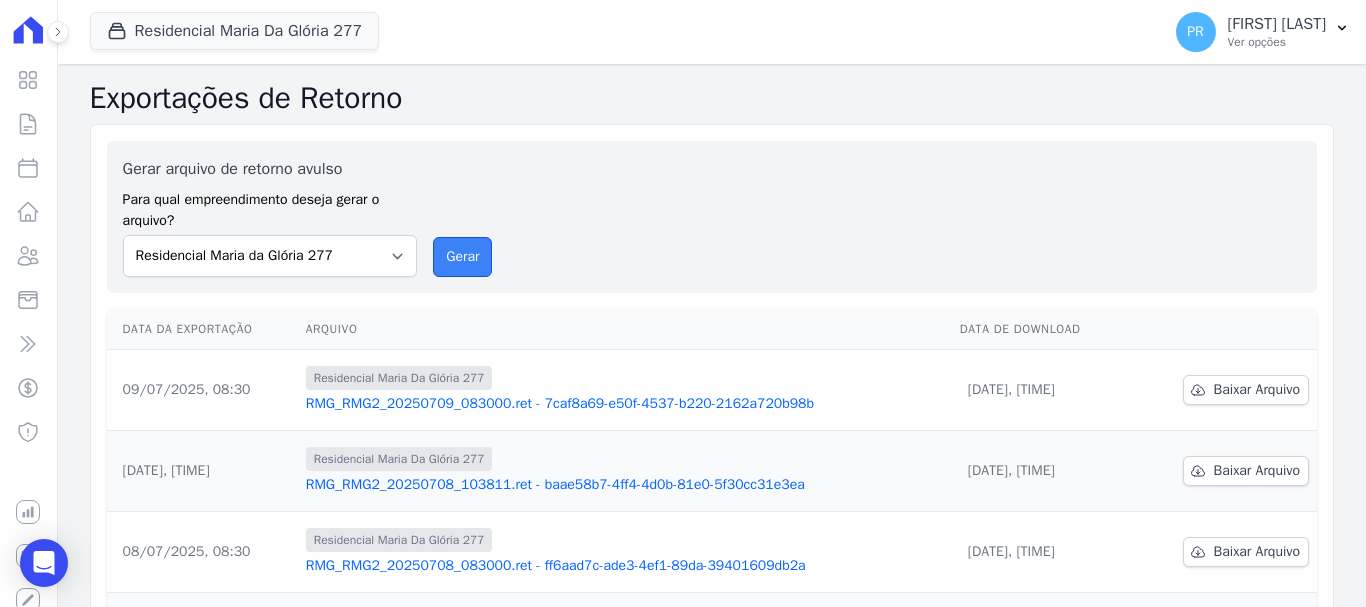 click on "Gerar" at bounding box center [462, 257] 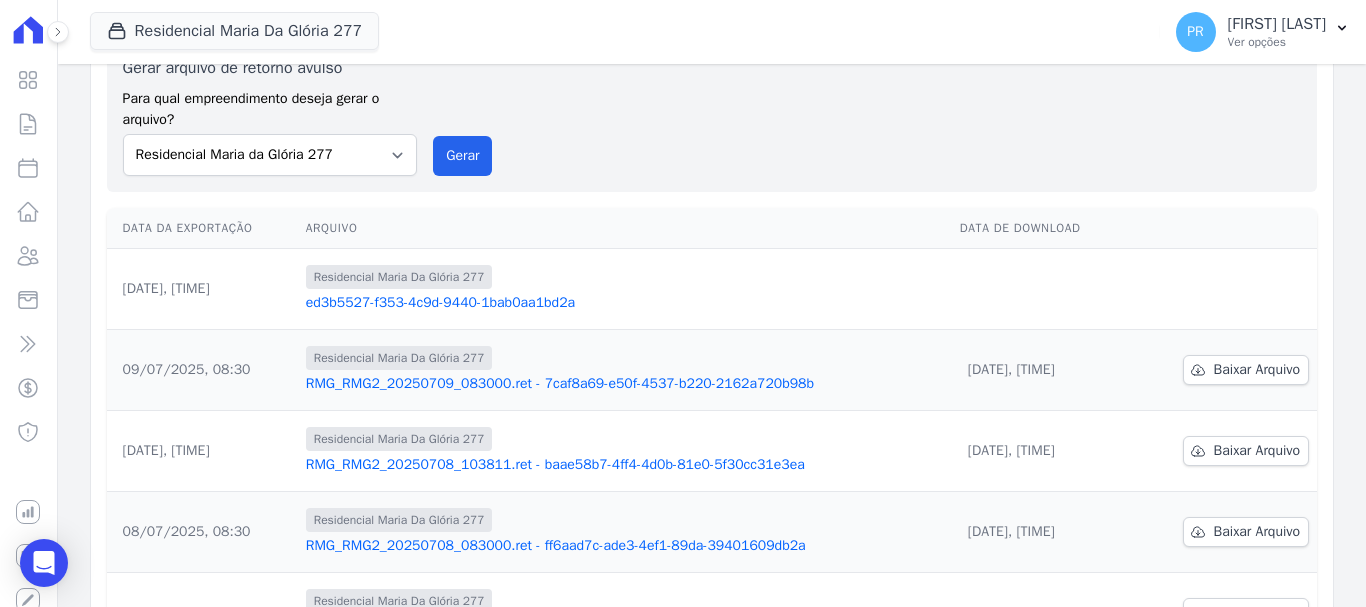 scroll, scrollTop: 0, scrollLeft: 0, axis: both 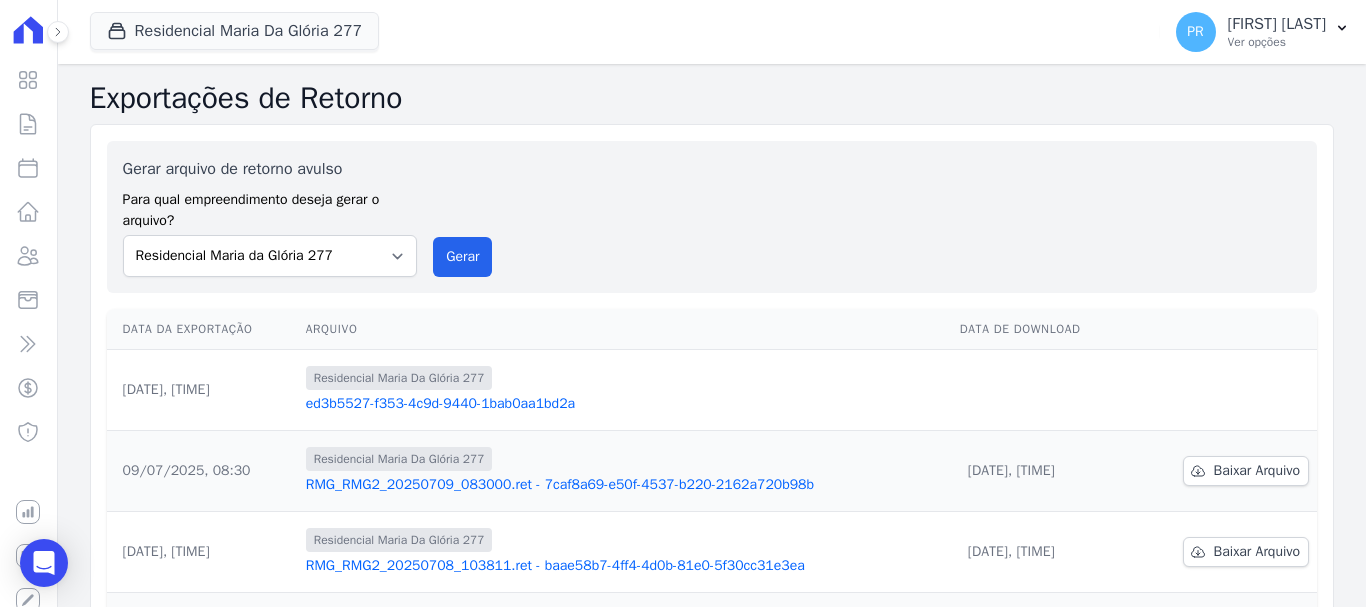 click on "ed3b5527-f353-4c9d-9440-1bab0aa1bd2a" at bounding box center (625, 404) 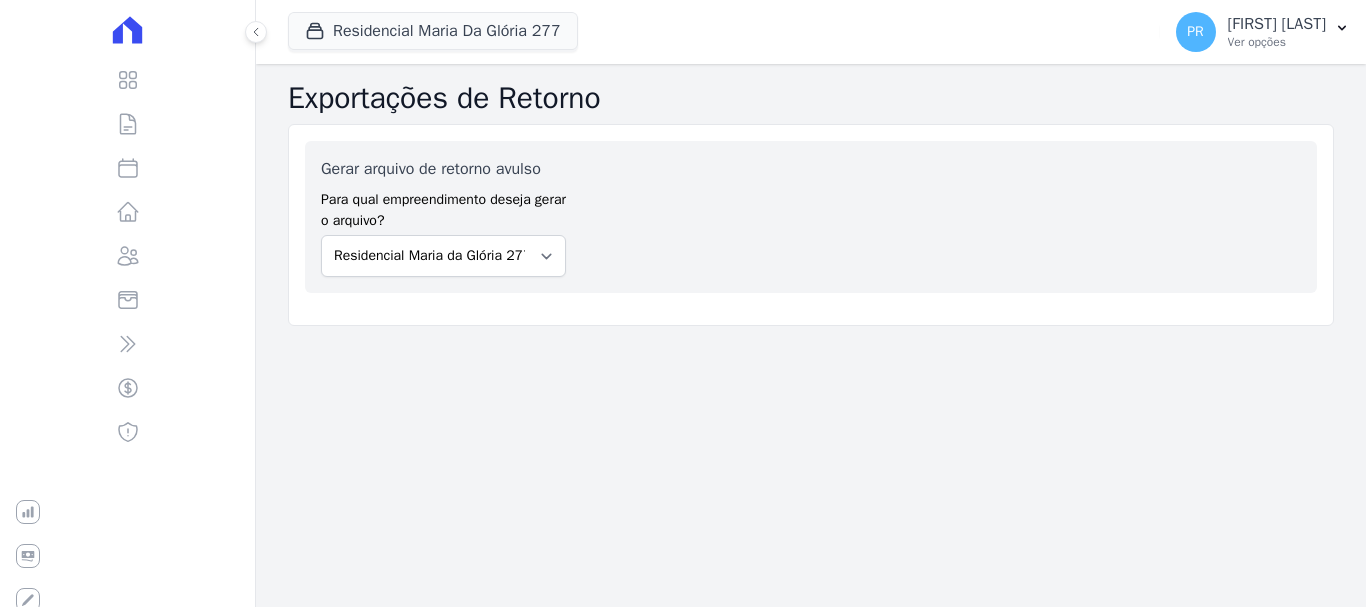 scroll, scrollTop: 0, scrollLeft: 0, axis: both 